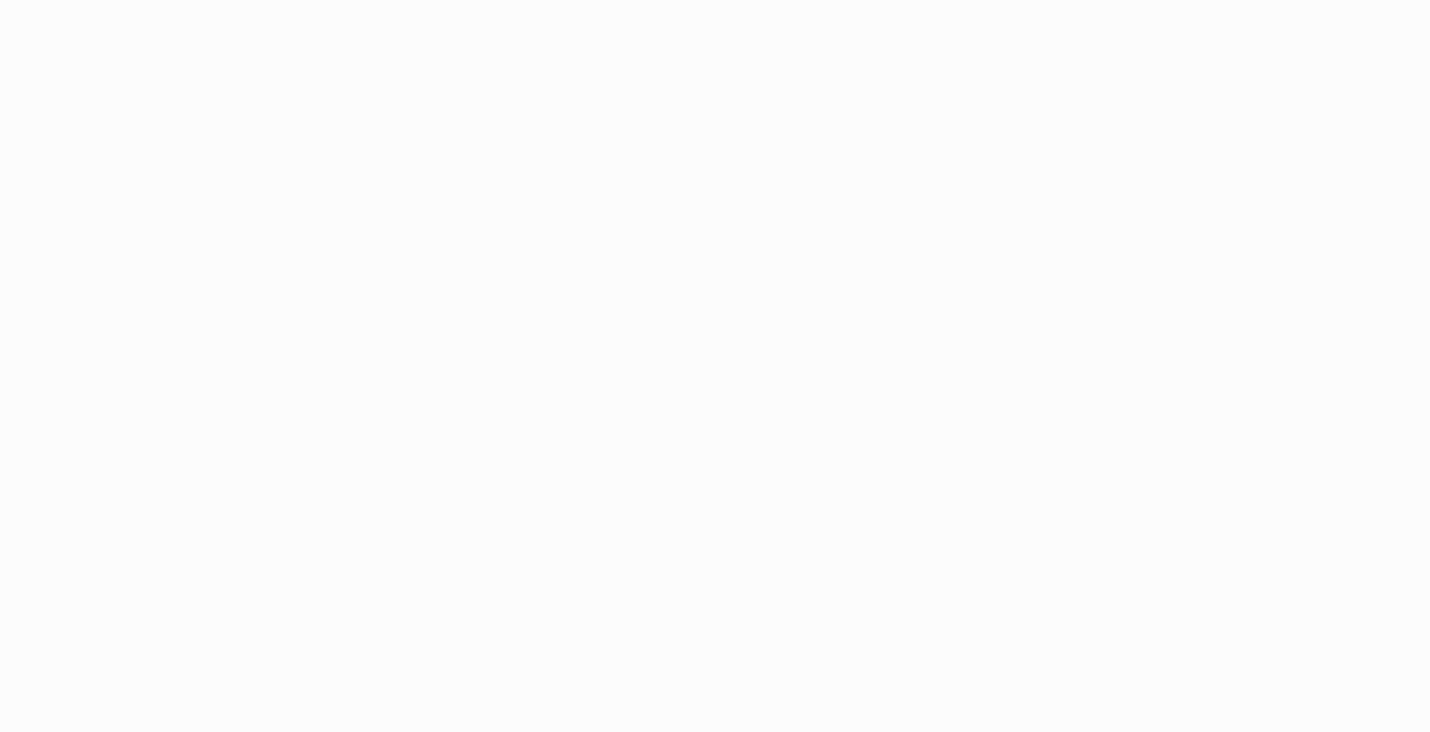 scroll, scrollTop: 0, scrollLeft: 0, axis: both 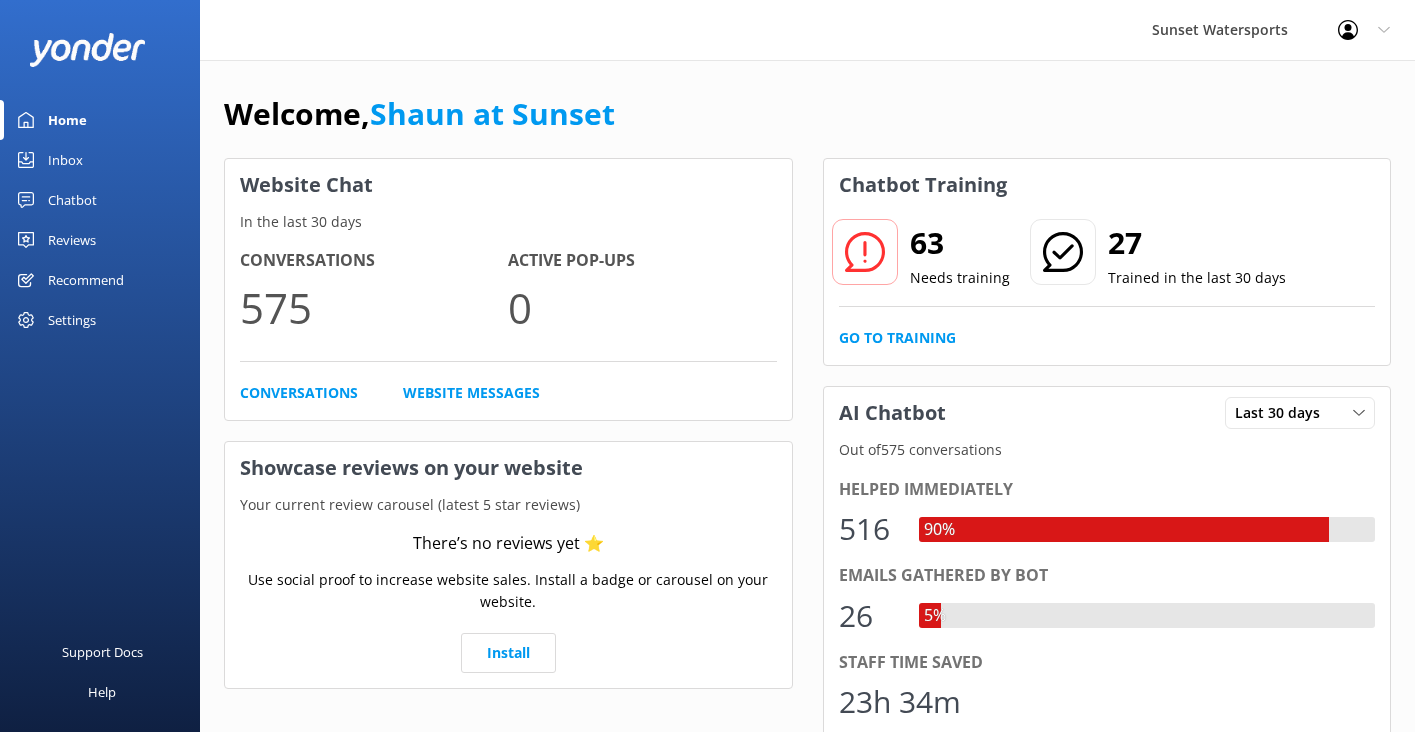 click on "Inbox" at bounding box center [65, 160] 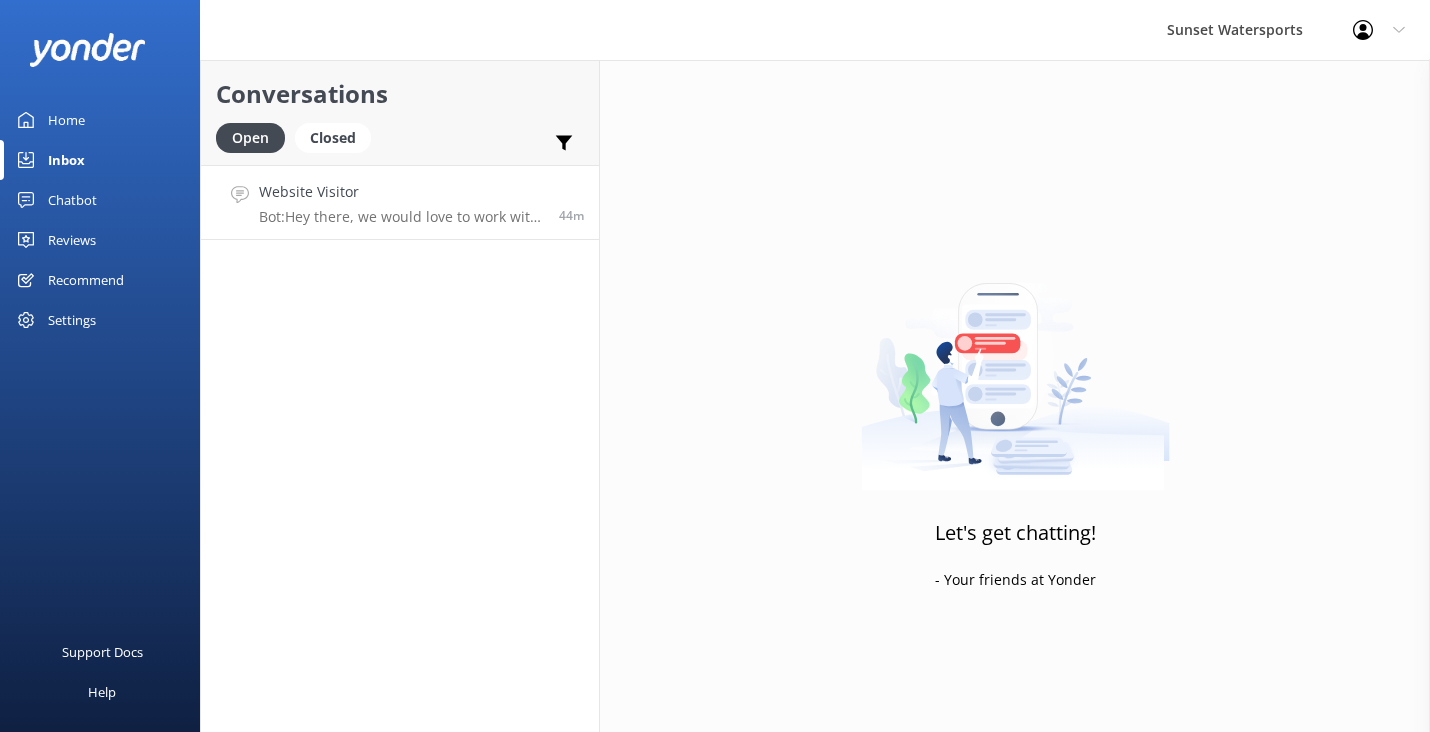 click on "Bot:  Hey there, we would love to work with you. For information about commissions and partnering with us please email us at [EMAIL]." at bounding box center [401, 217] 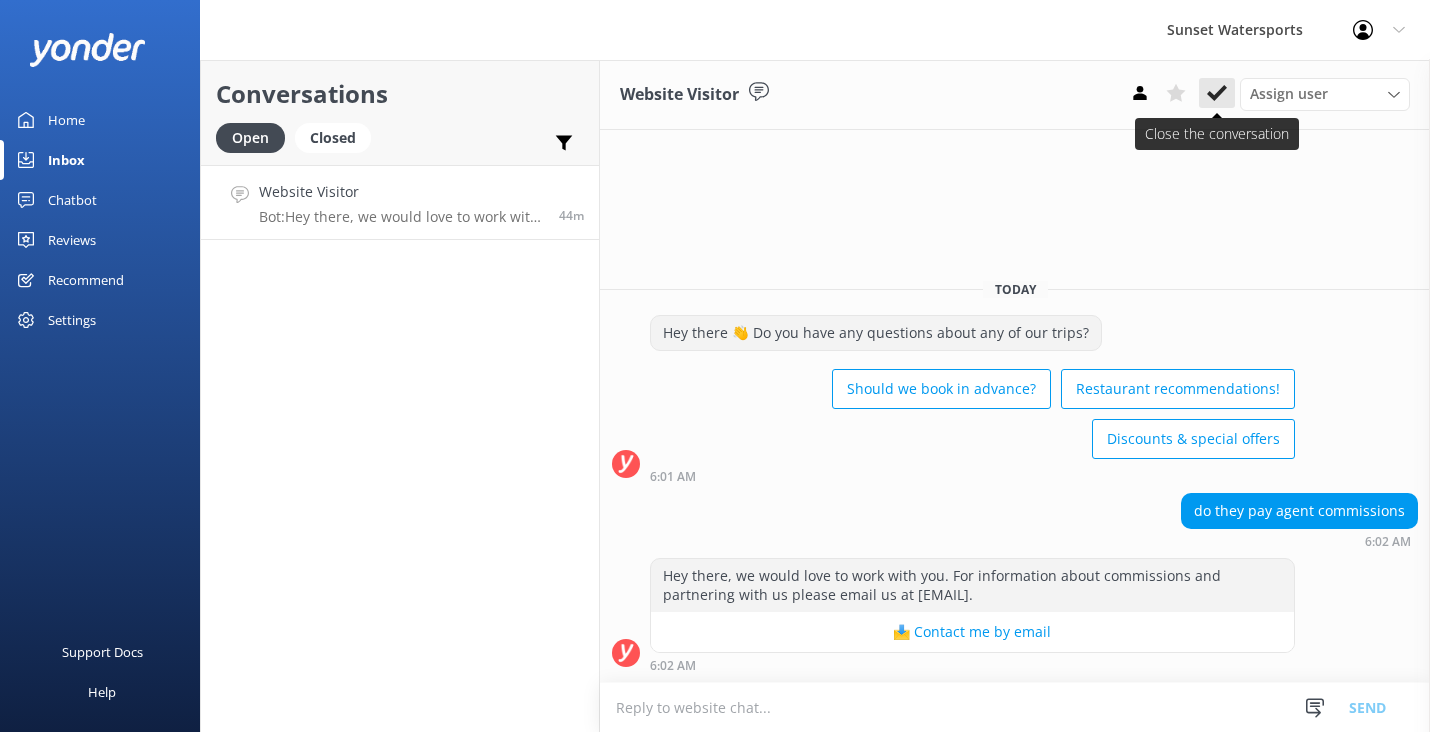 click 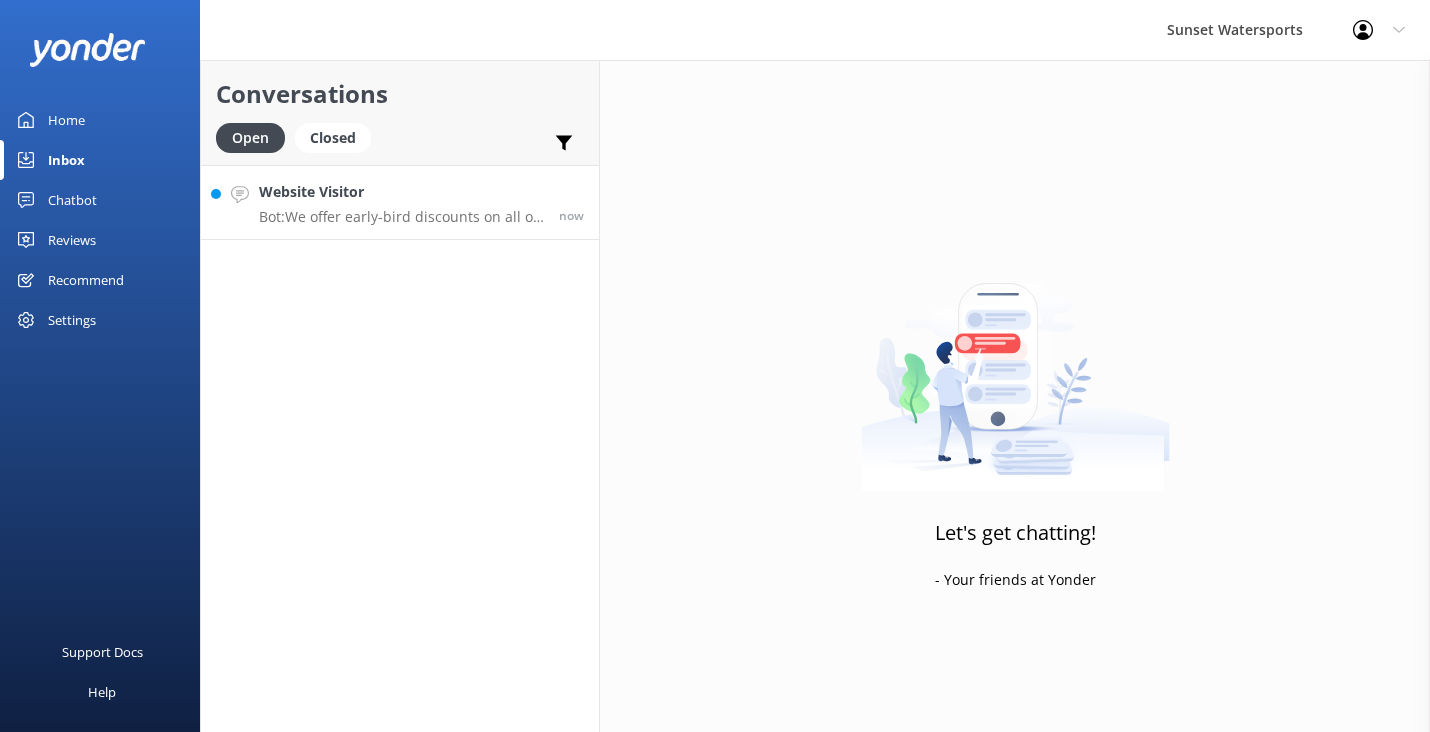 click on "Bot:  We offer early-bird discounts on all of our morning trips. When you book direct, we guarantee the lowest prices! You can find more information and book at https://fareharbor.com/embeds/book/sunsetwatersportskeywest/?full-items=yes&flow=468359." at bounding box center (401, 217) 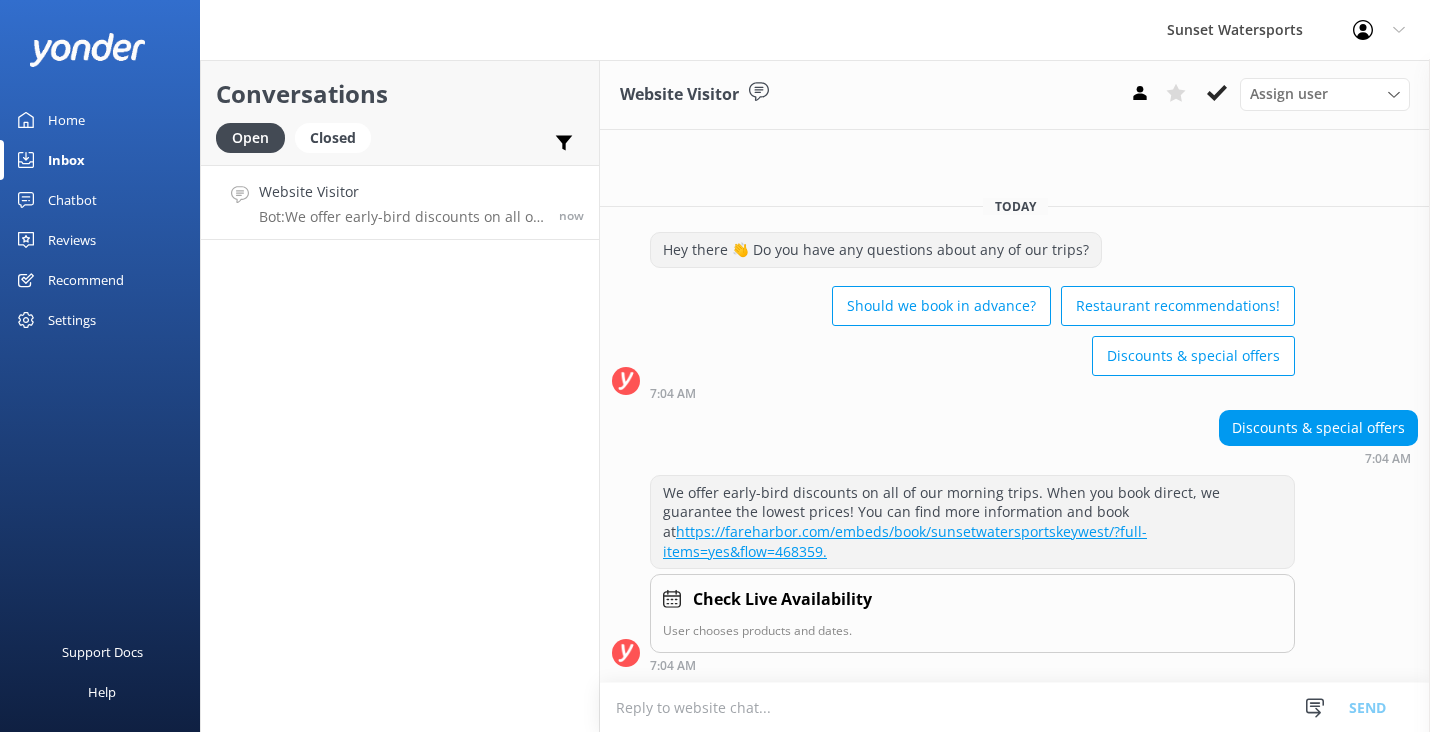 click at bounding box center [1015, 707] 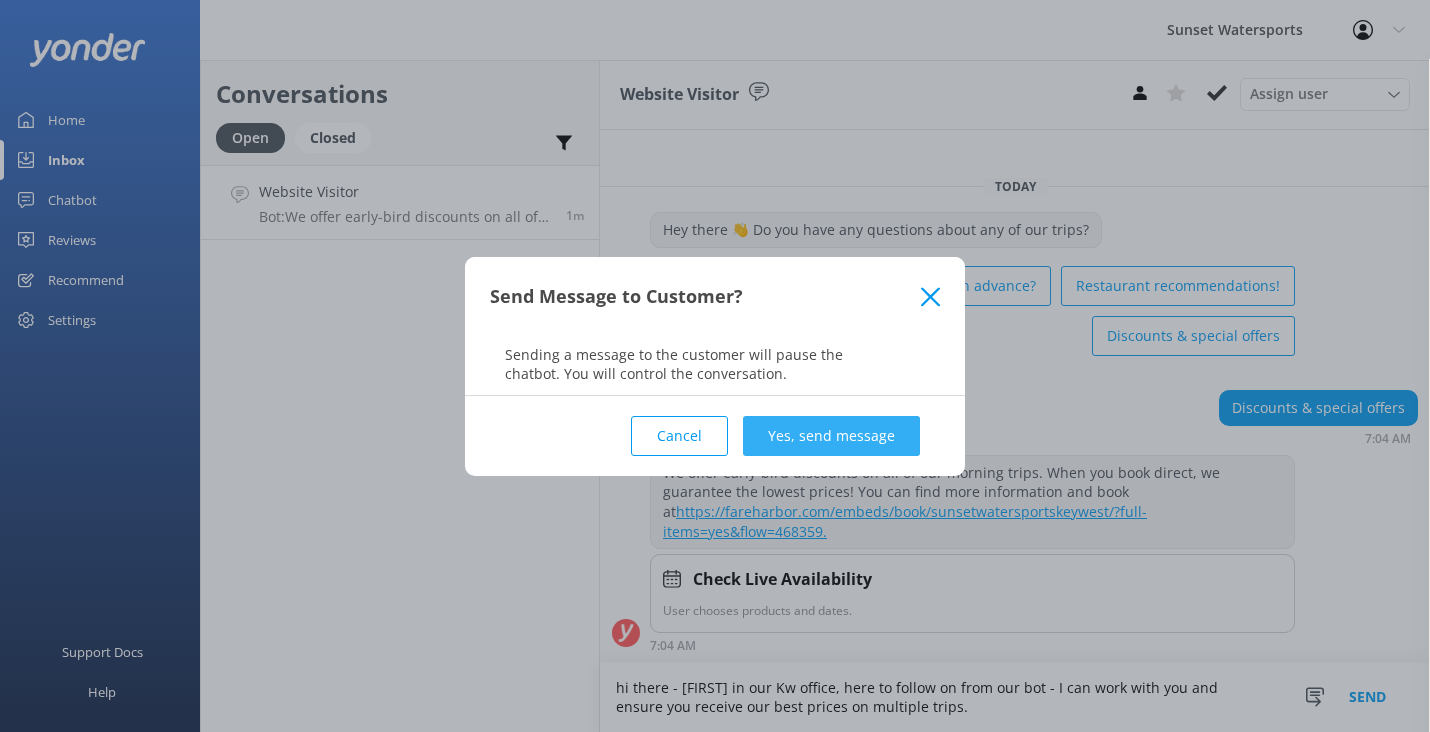type on "hi there - [FIRST] in our Kw office, here to follow on from our bot - I can work with you and ensure you receive our best prices on multiple trips." 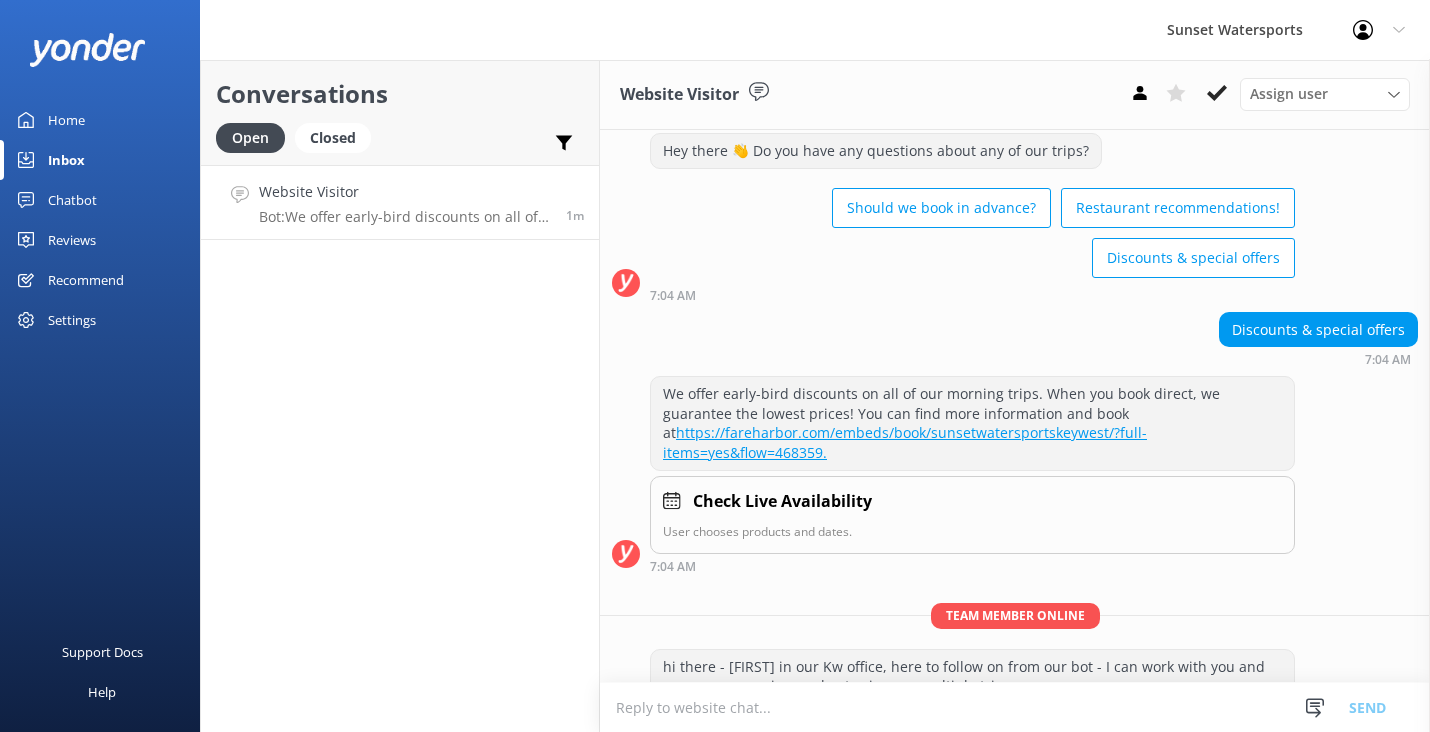 scroll, scrollTop: 98, scrollLeft: 0, axis: vertical 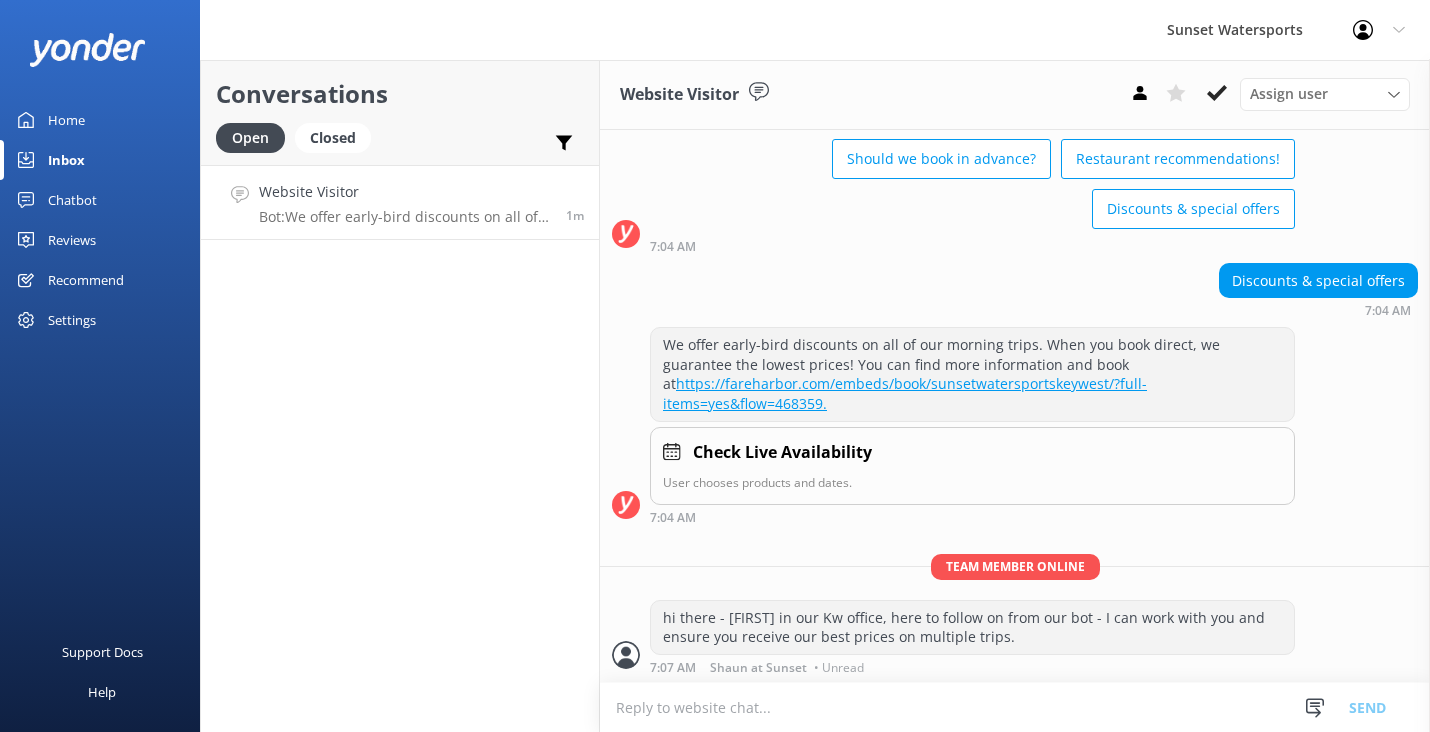 click at bounding box center [1015, 707] 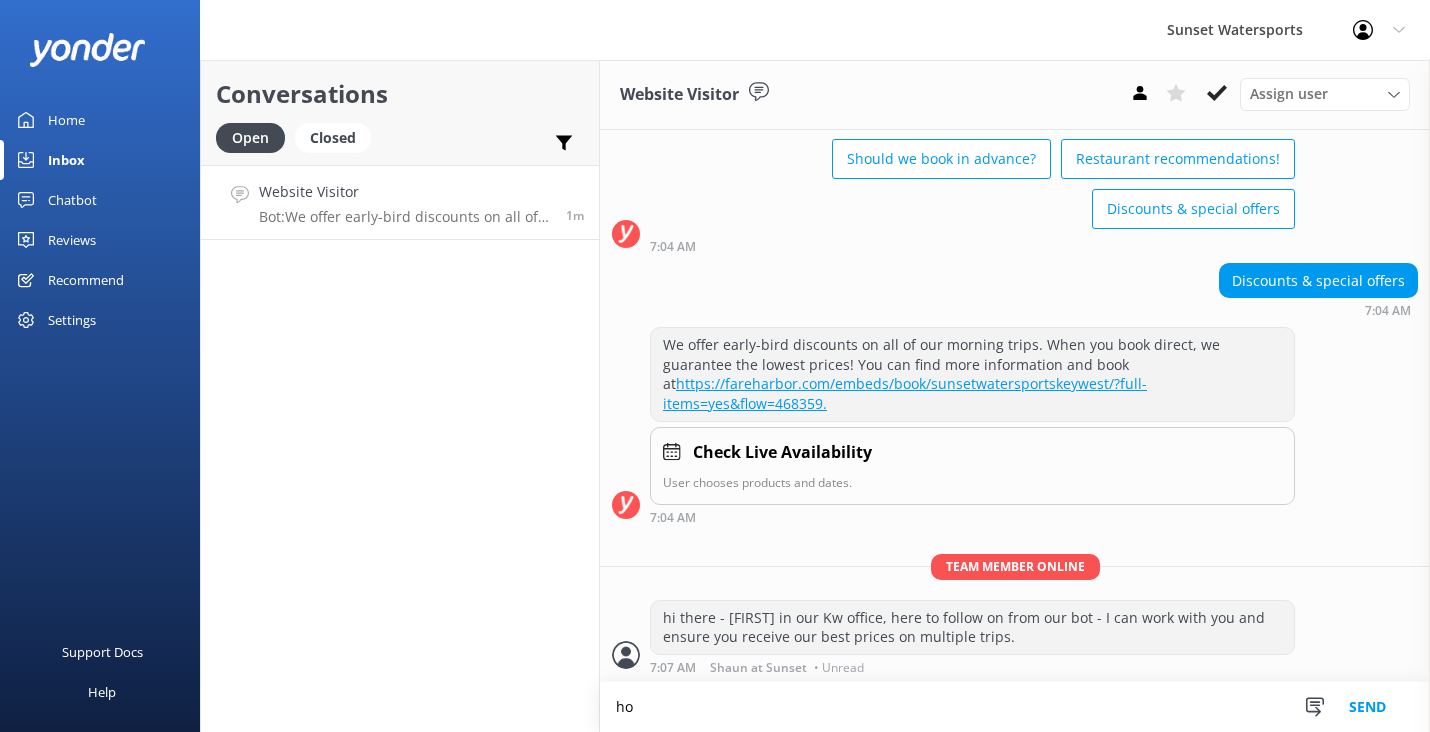 scroll, scrollTop: 99, scrollLeft: 0, axis: vertical 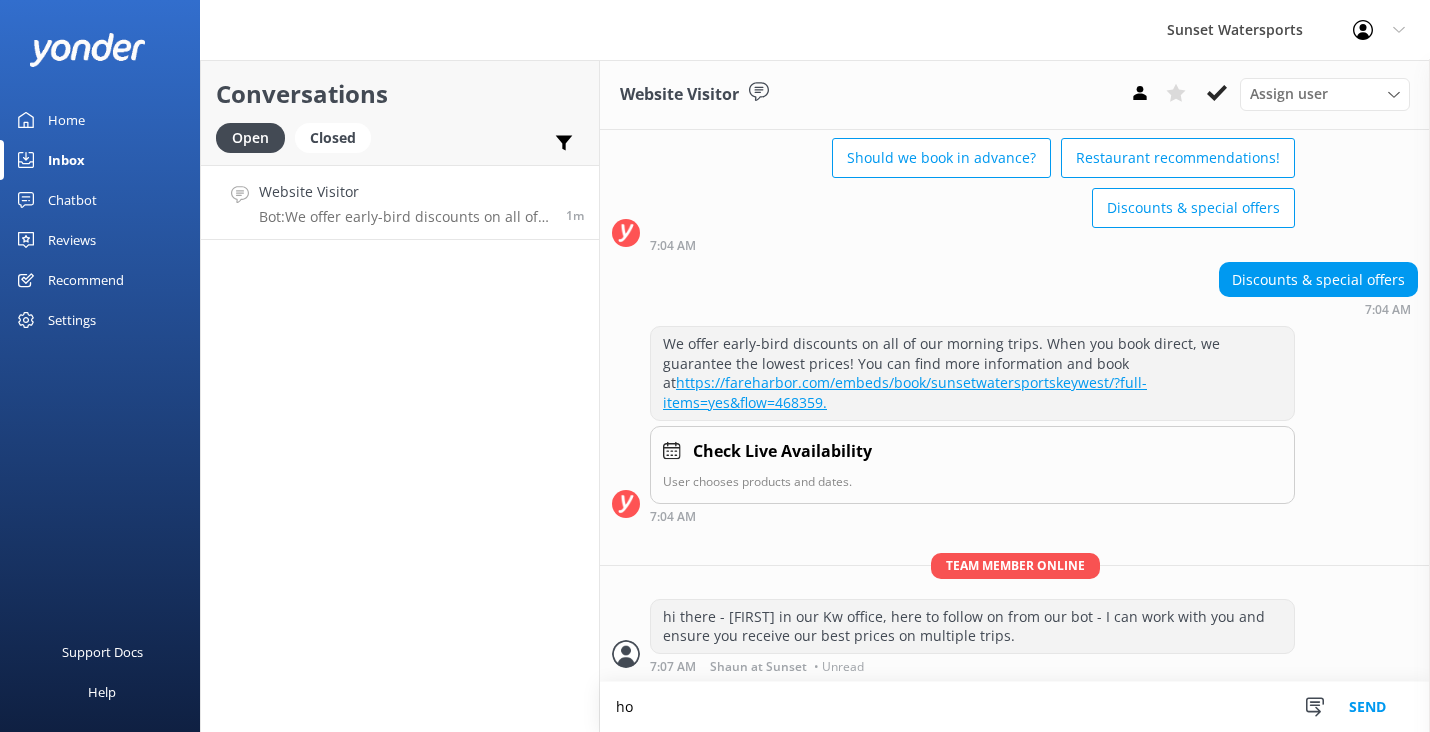 type on "h" 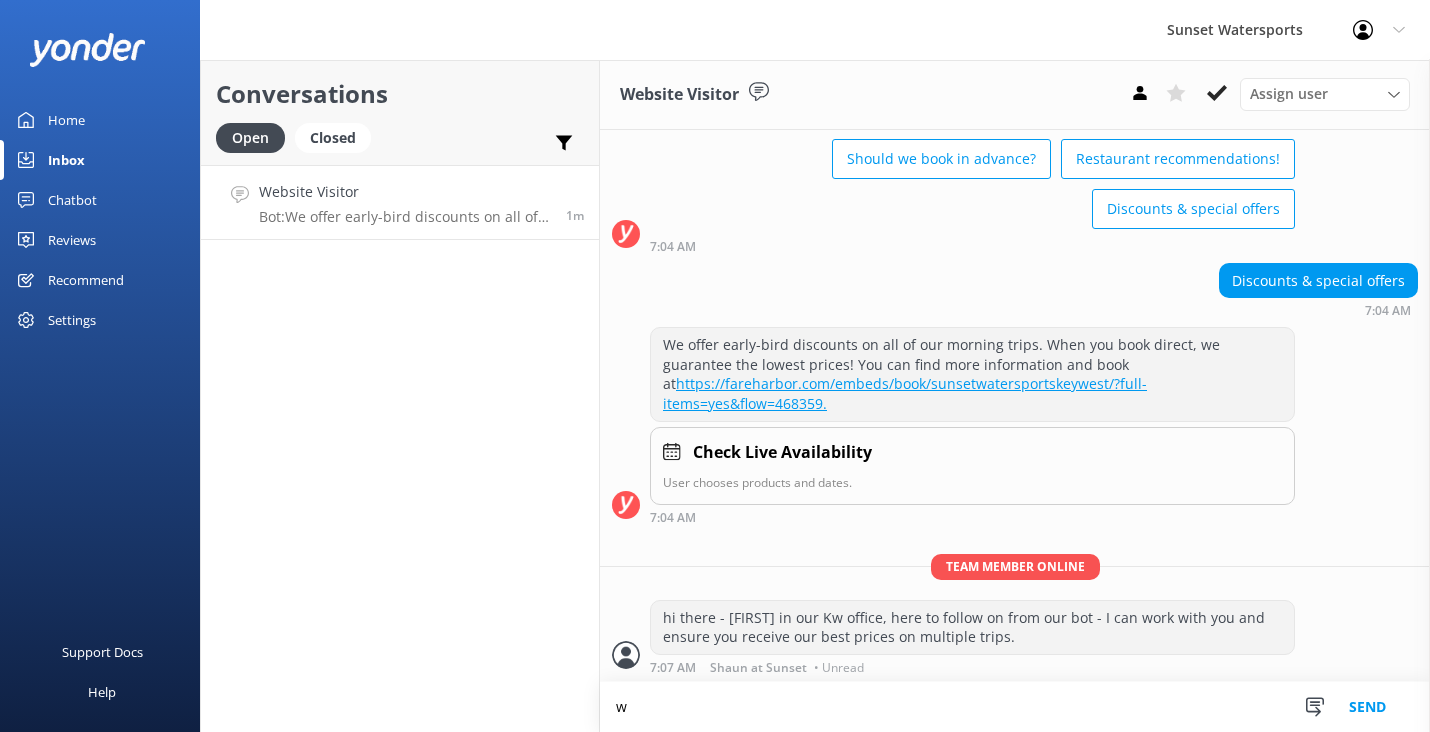 scroll, scrollTop: 99, scrollLeft: 0, axis: vertical 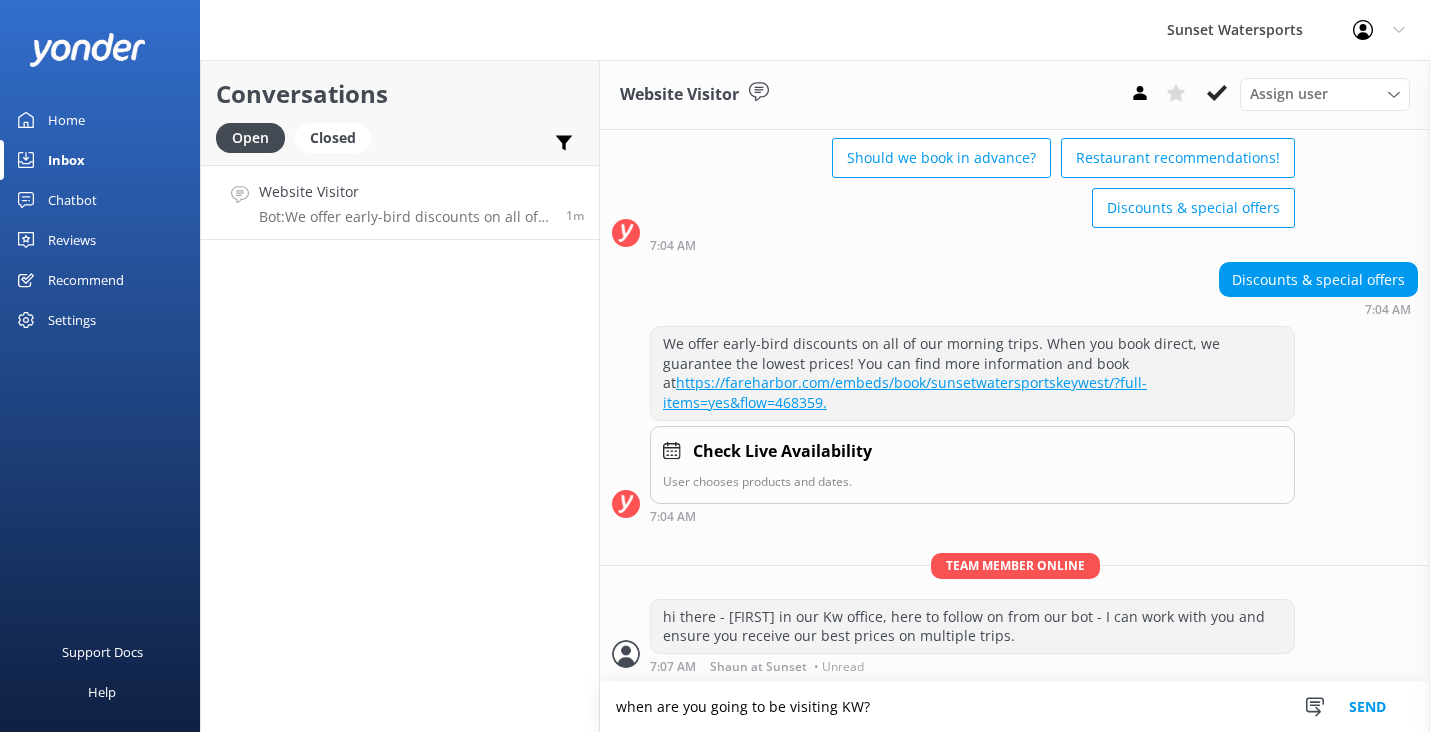type on "when are you going to be visiting KW?" 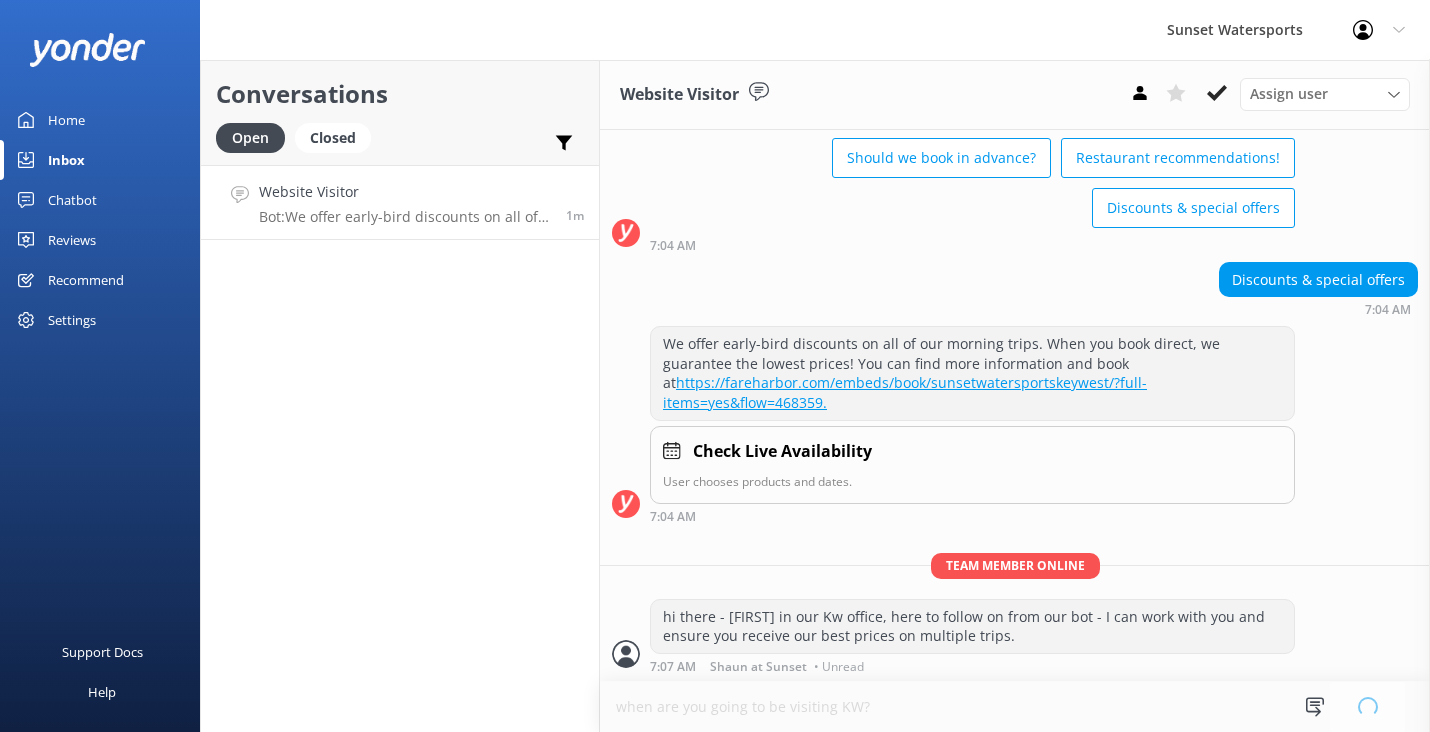 type 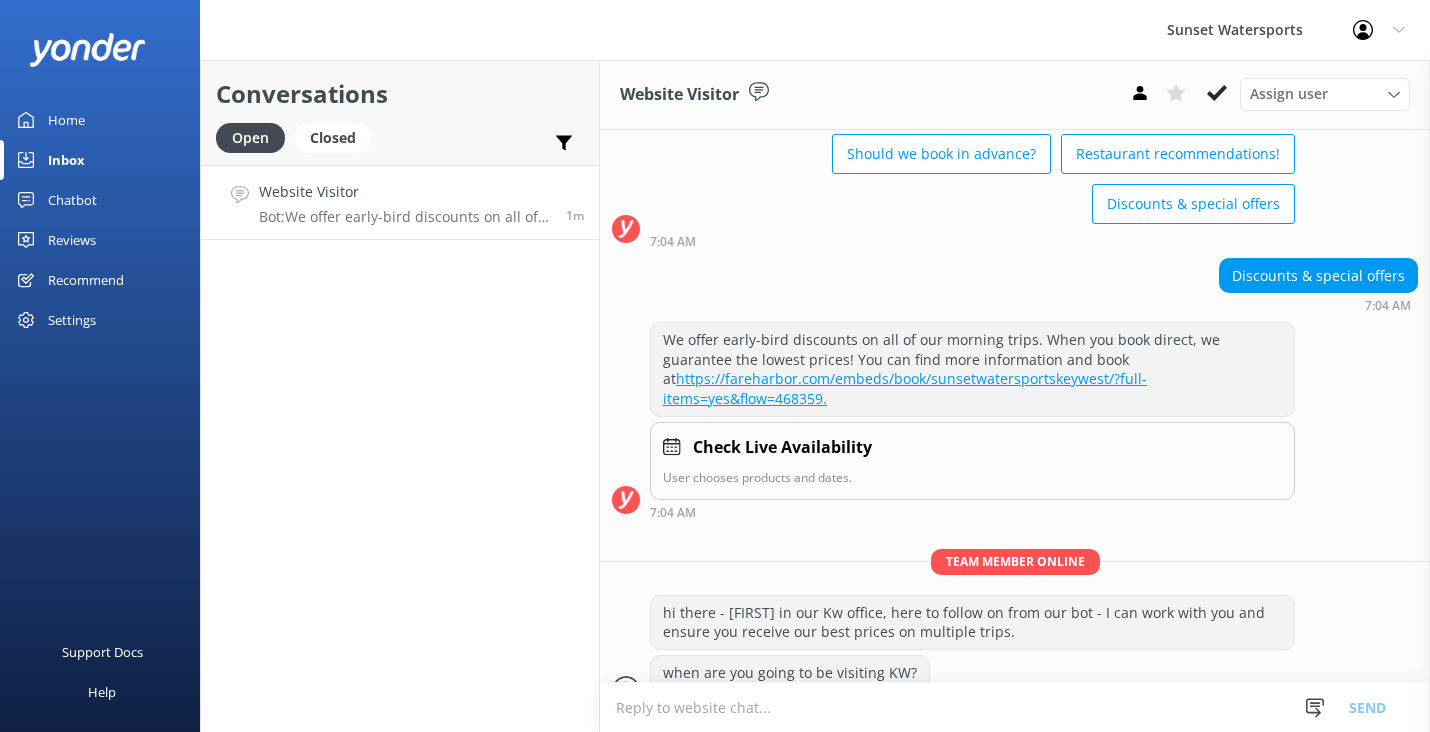 scroll, scrollTop: 139, scrollLeft: 0, axis: vertical 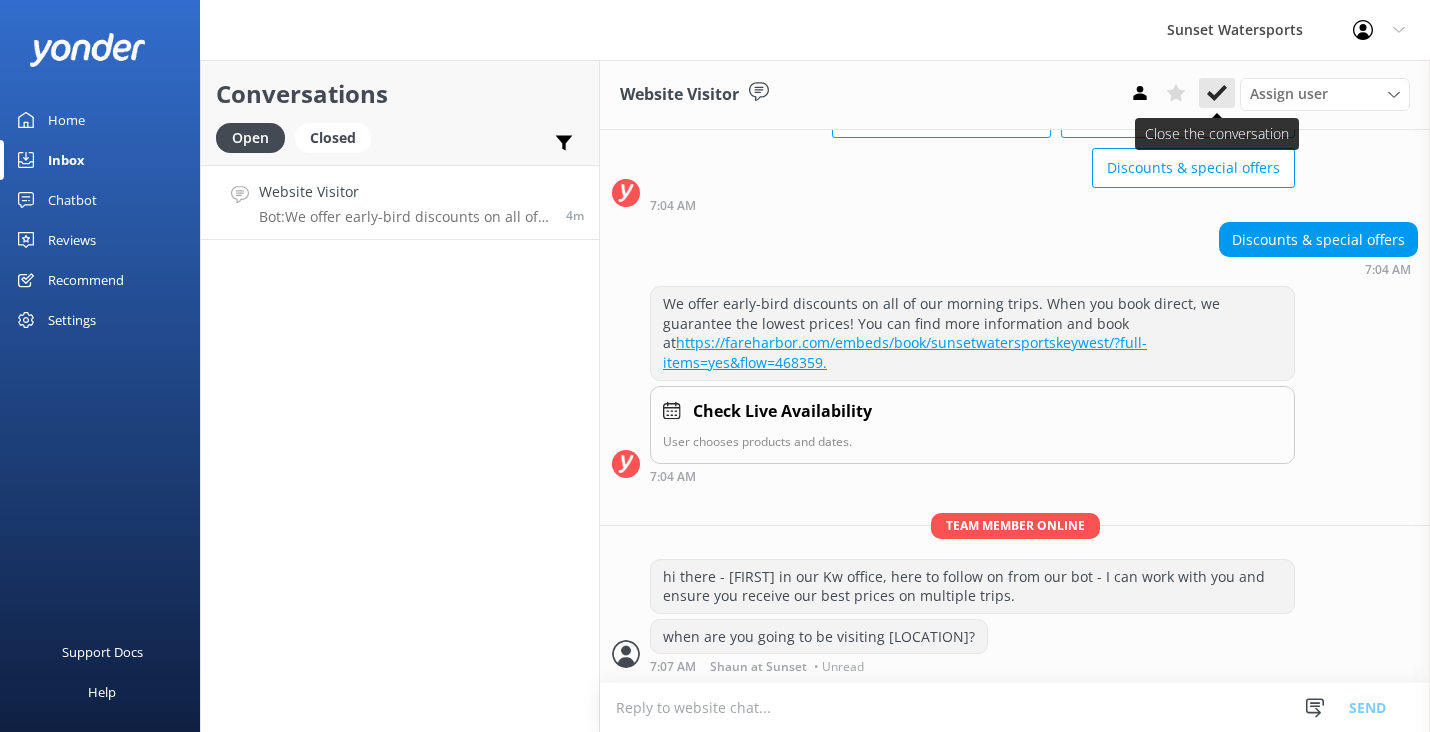 click 